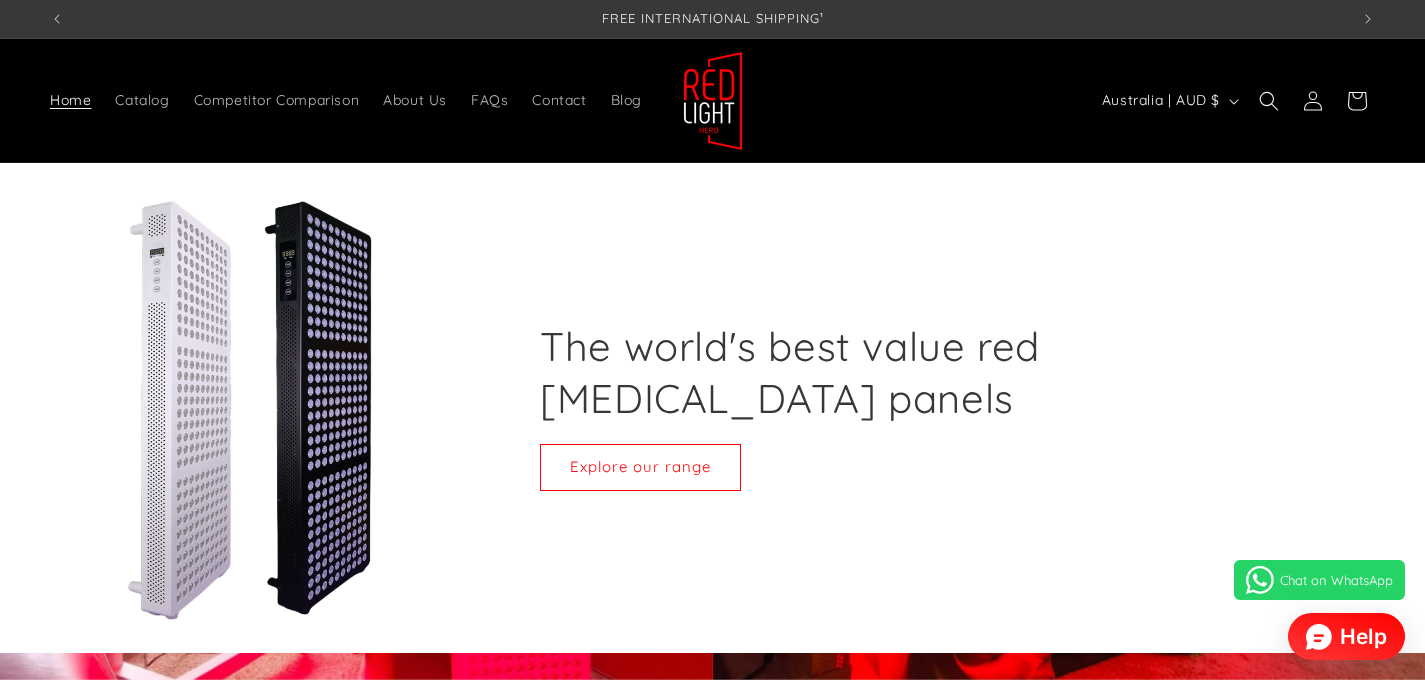select on "**" 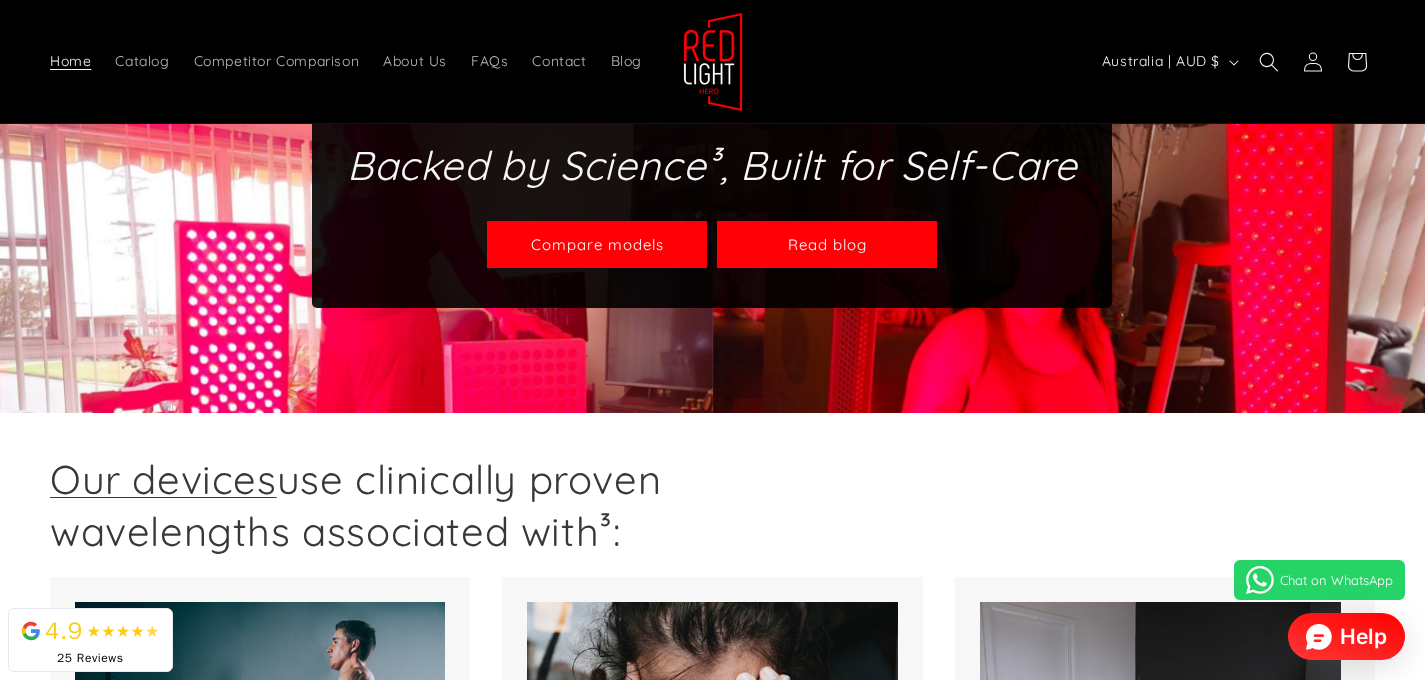 scroll, scrollTop: 636, scrollLeft: 0, axis: vertical 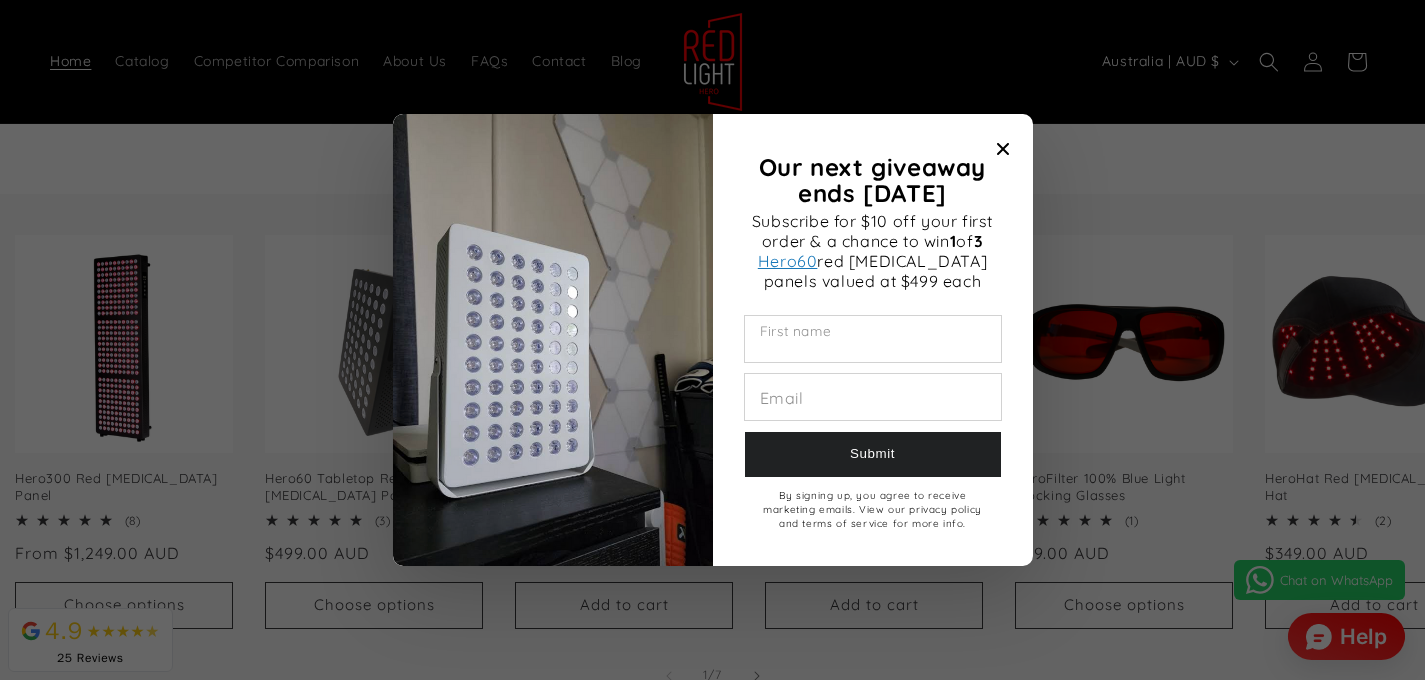 click at bounding box center (873, 339) 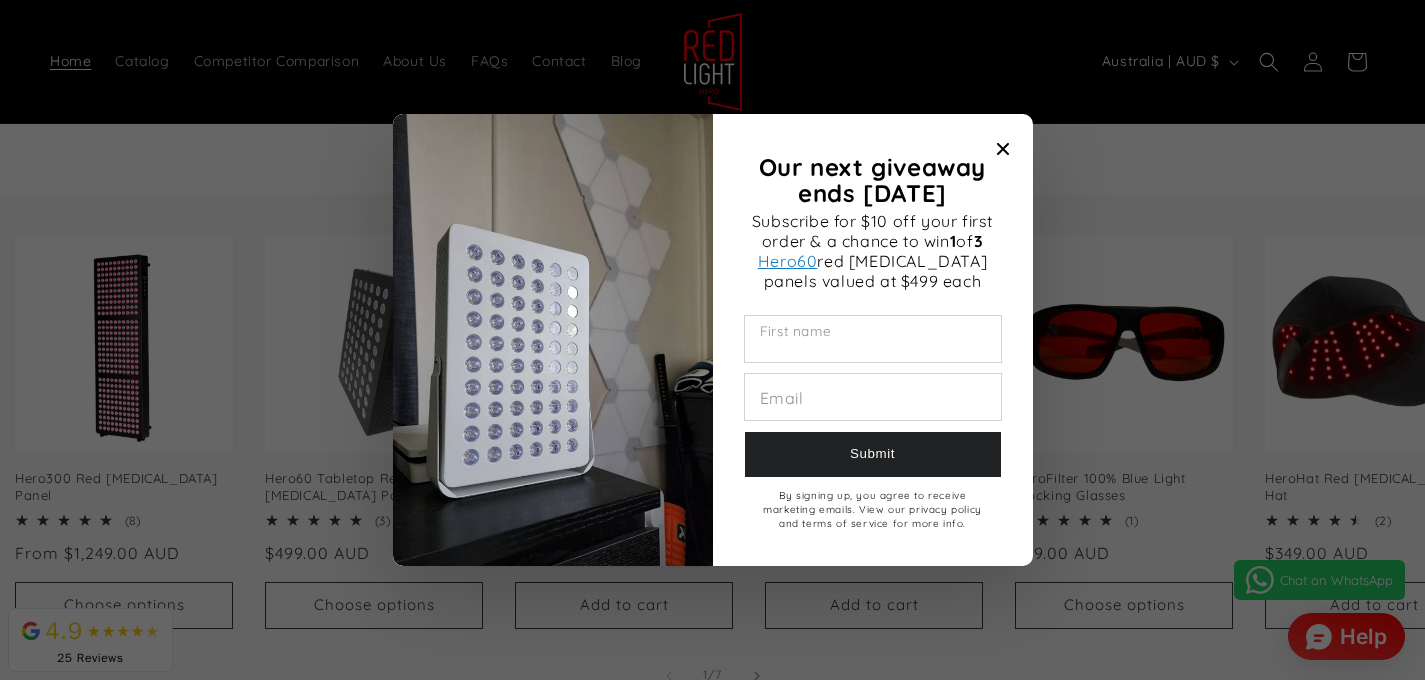 click on "Our next giveaway ends [DATE] Subscribe for $10 off your first order & a chance to win  1  of  3   Hero60  red [MEDICAL_DATA] panels valued at $499 each First name Email Submit By signing up, you agree to receive marketing emails. View our privacy policy and terms of service for more info." at bounding box center (873, 340) 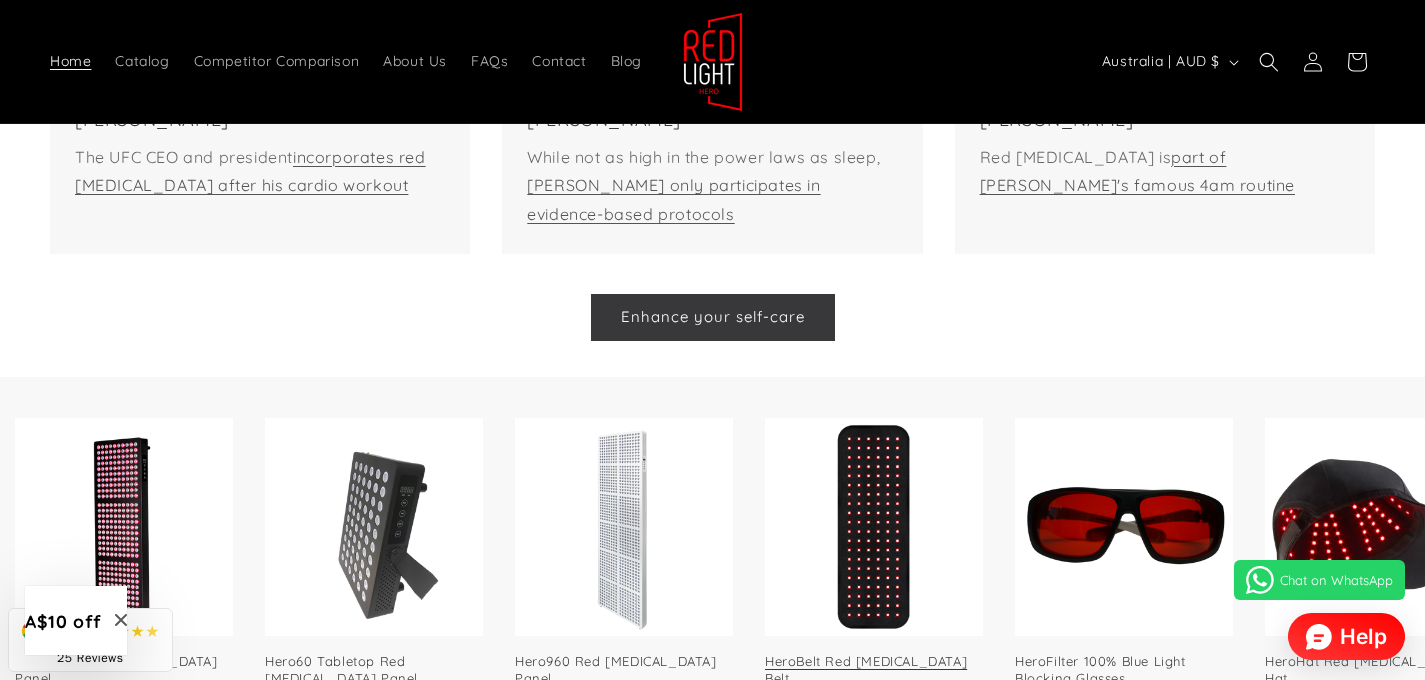 scroll, scrollTop: 6195, scrollLeft: 0, axis: vertical 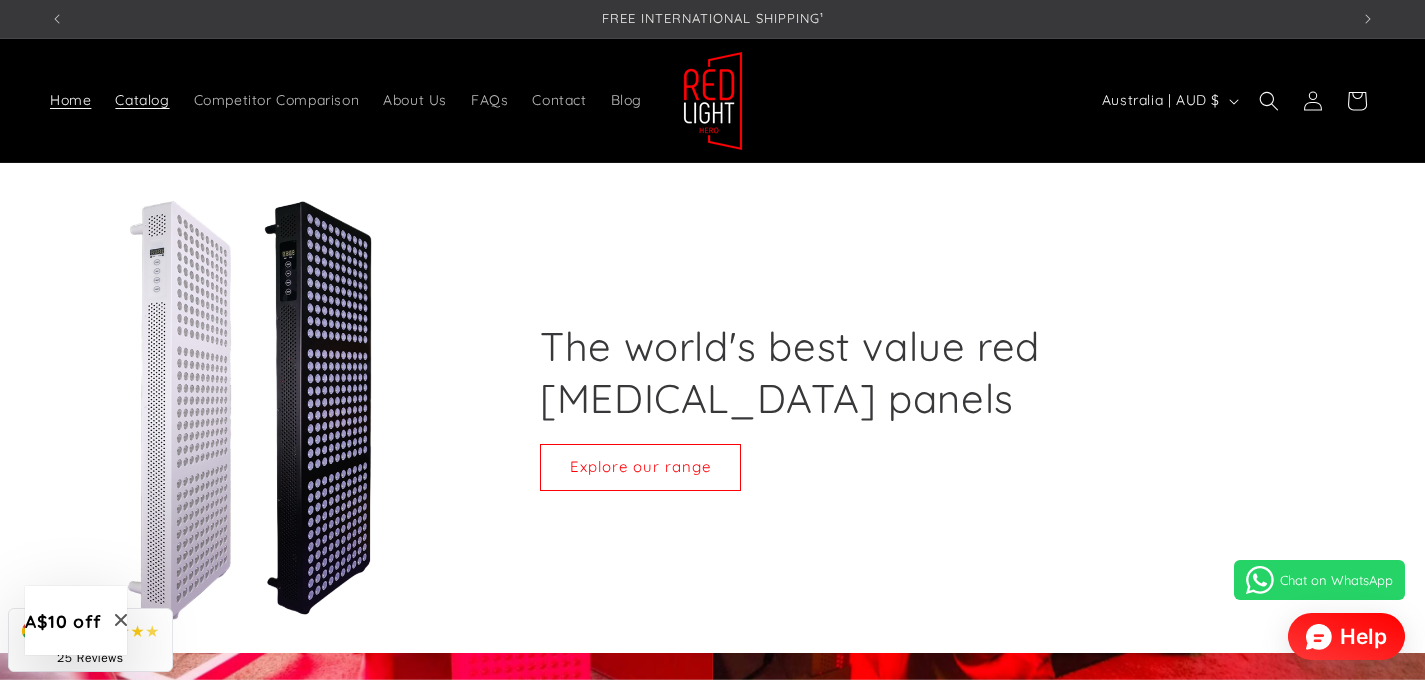 click on "Catalog" at bounding box center (142, 100) 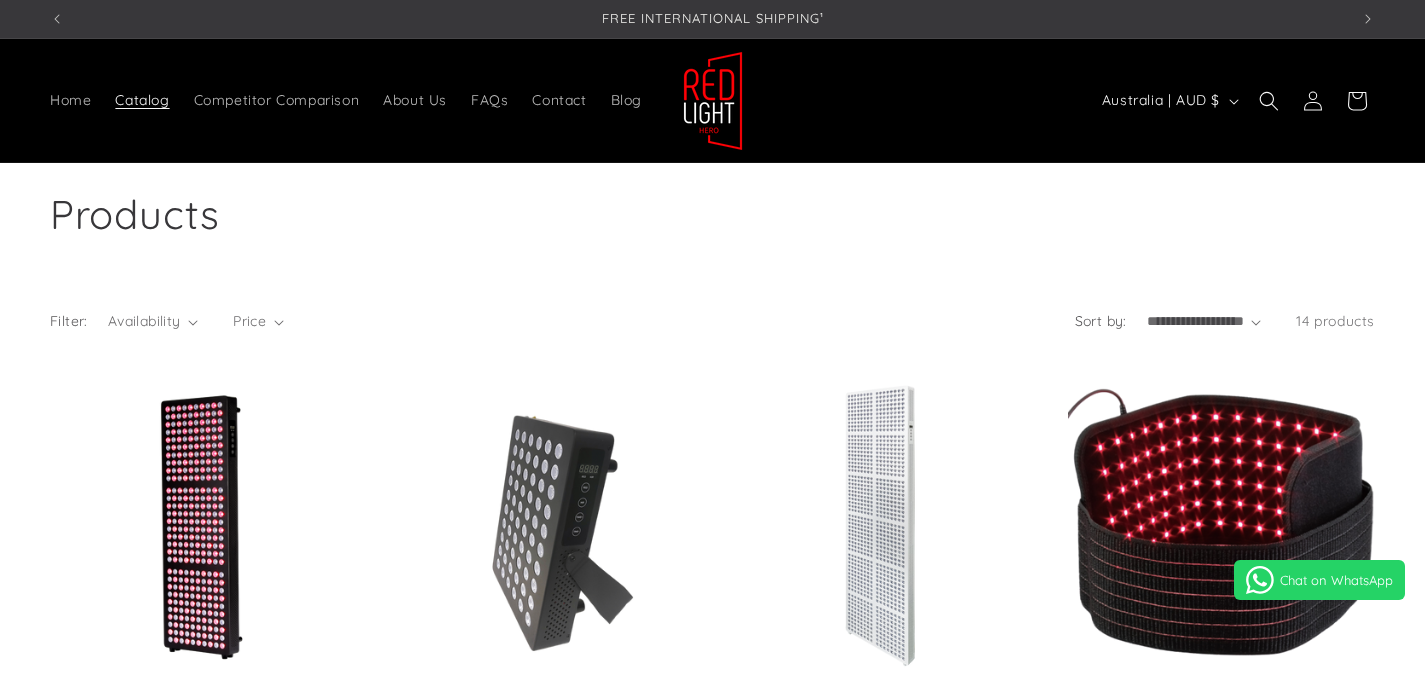 scroll, scrollTop: 0, scrollLeft: 0, axis: both 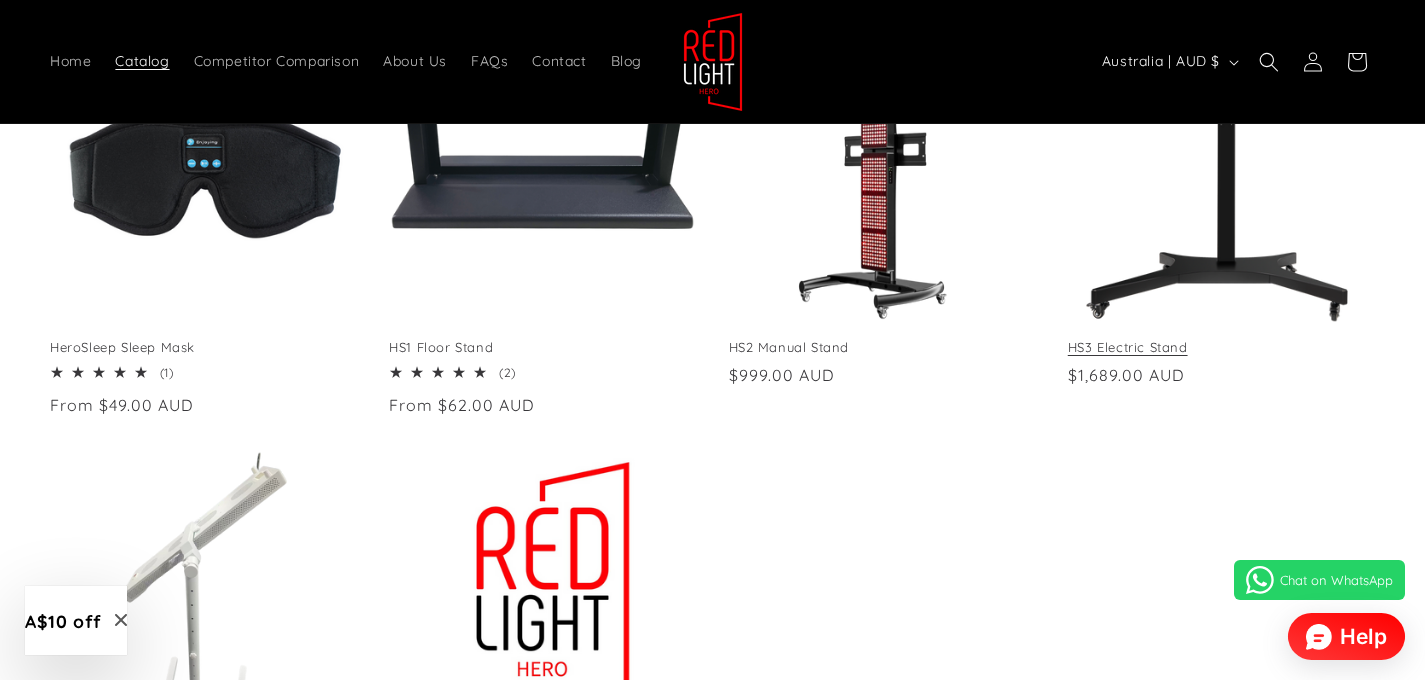 click on "HS3 Electric Stand" at bounding box center [1221, 347] 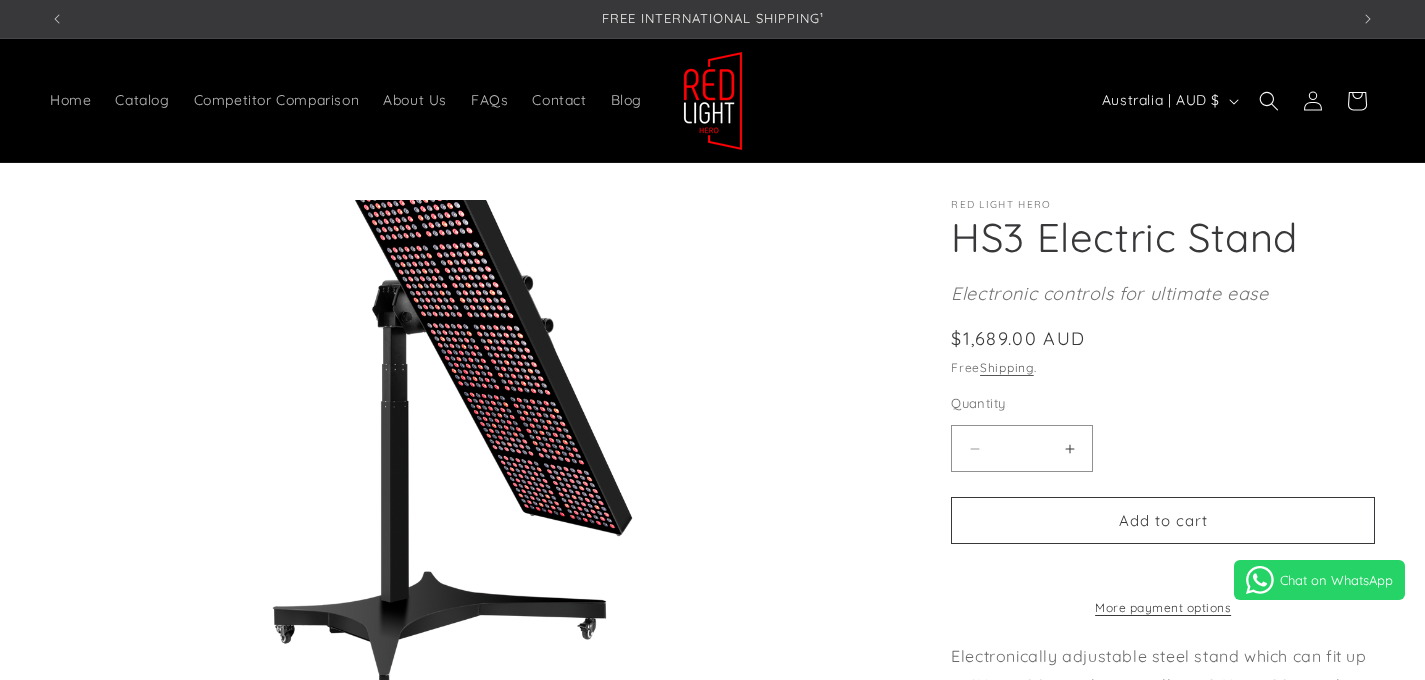 scroll, scrollTop: 0, scrollLeft: 0, axis: both 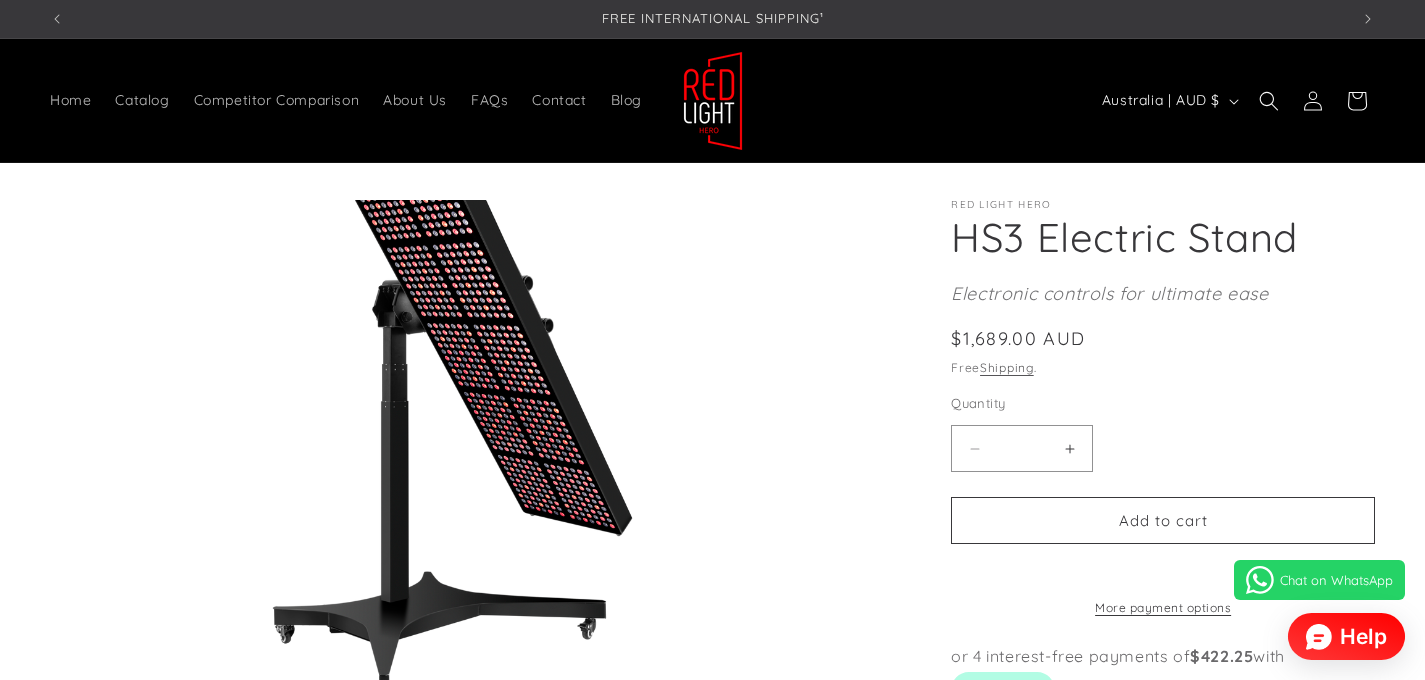 click on "Decrease quantity for HS3 Electric Stand" at bounding box center [974, 448] 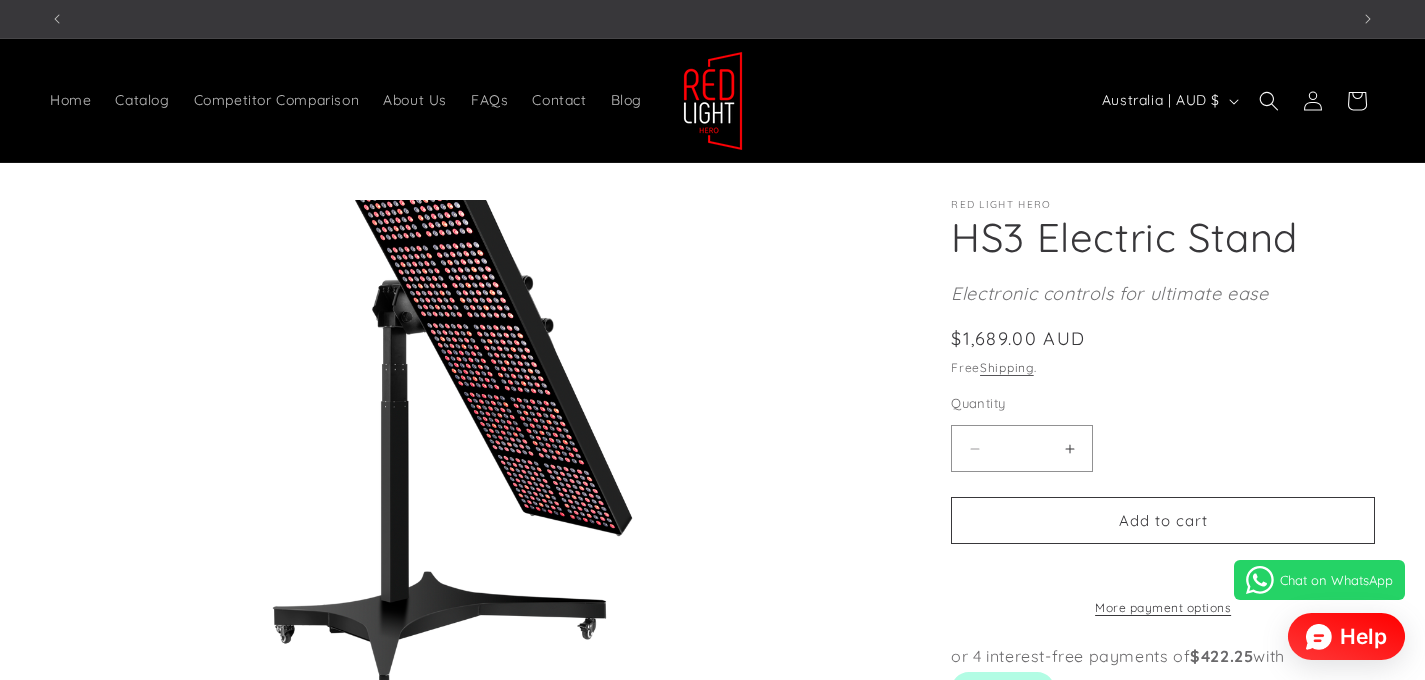 scroll, scrollTop: 0, scrollLeft: 1299, axis: horizontal 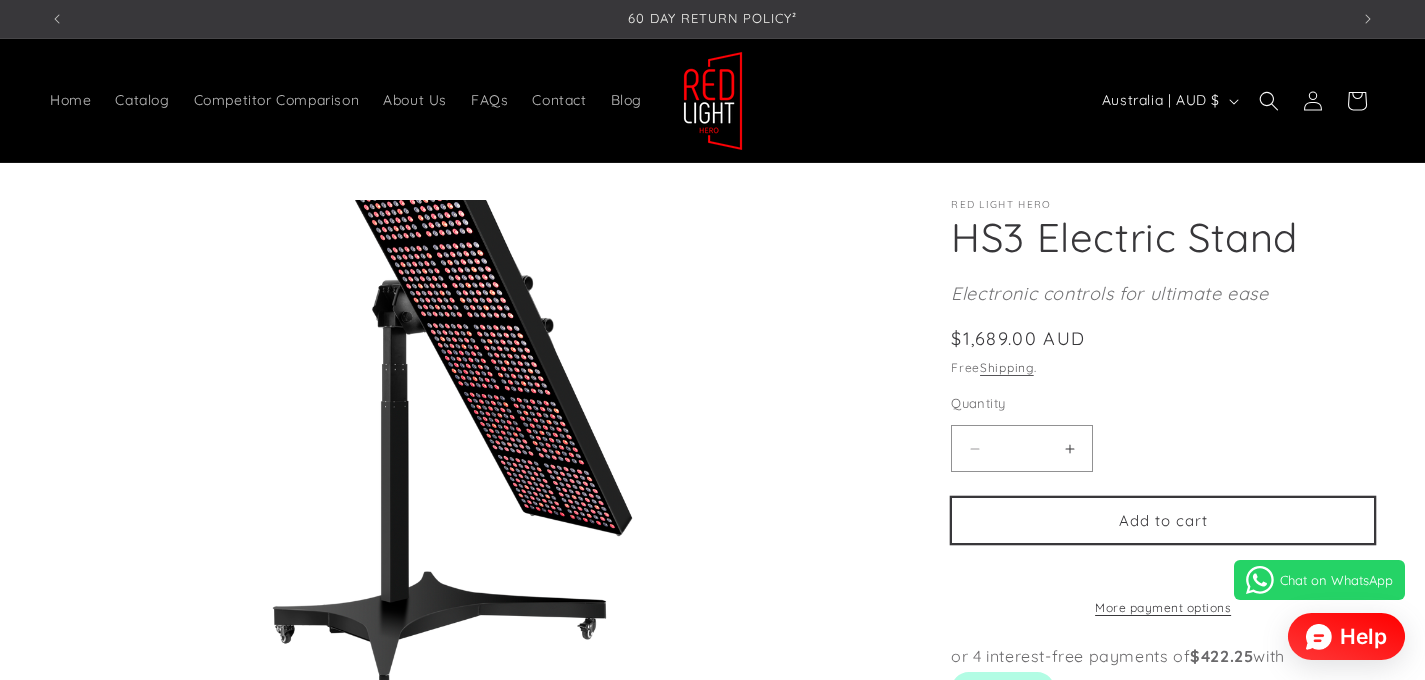 click on "Add to cart" at bounding box center [1163, 520] 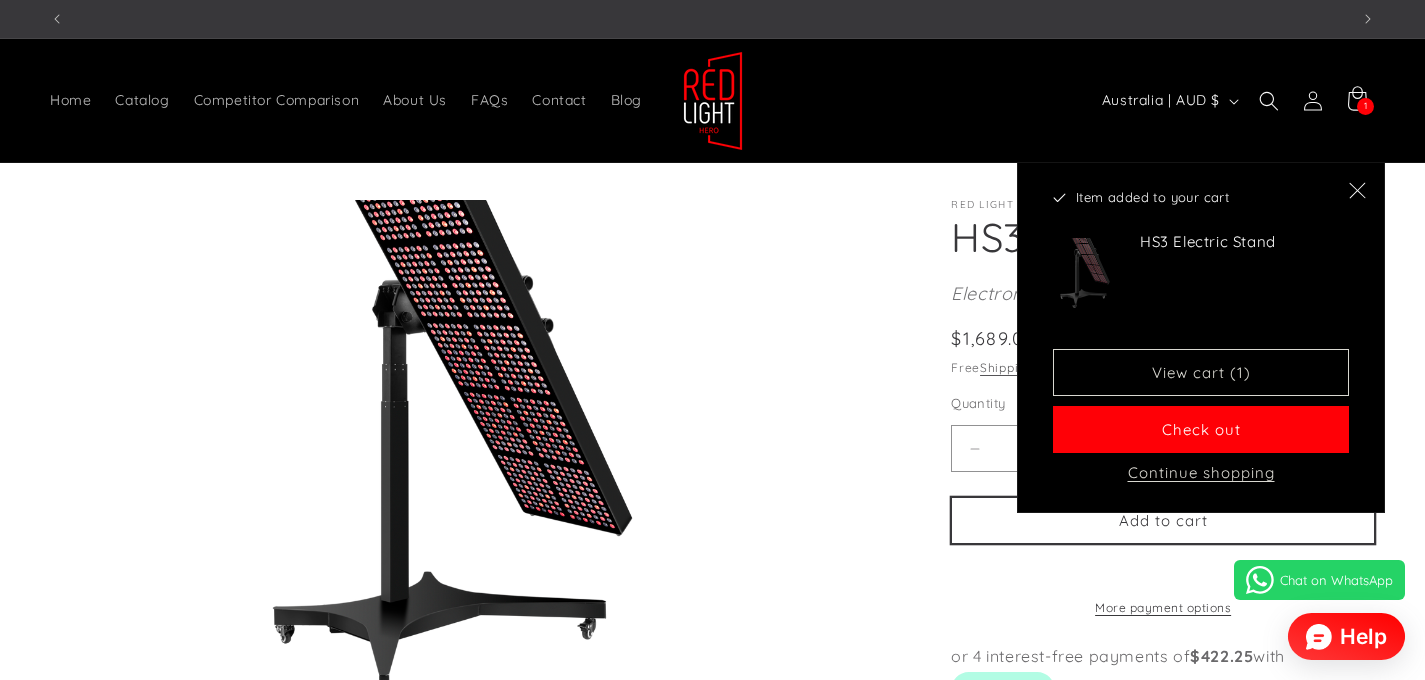 scroll, scrollTop: 0, scrollLeft: 0, axis: both 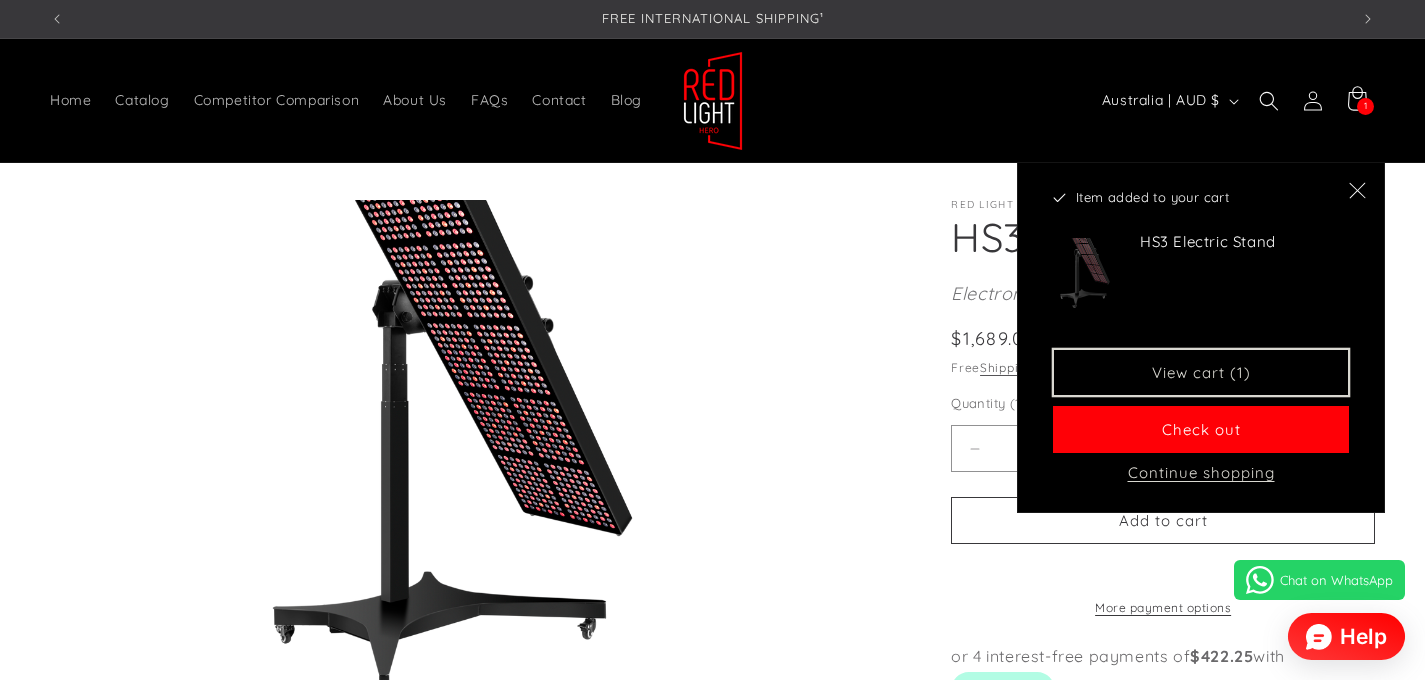 click on "View cart (1)" at bounding box center [1201, 372] 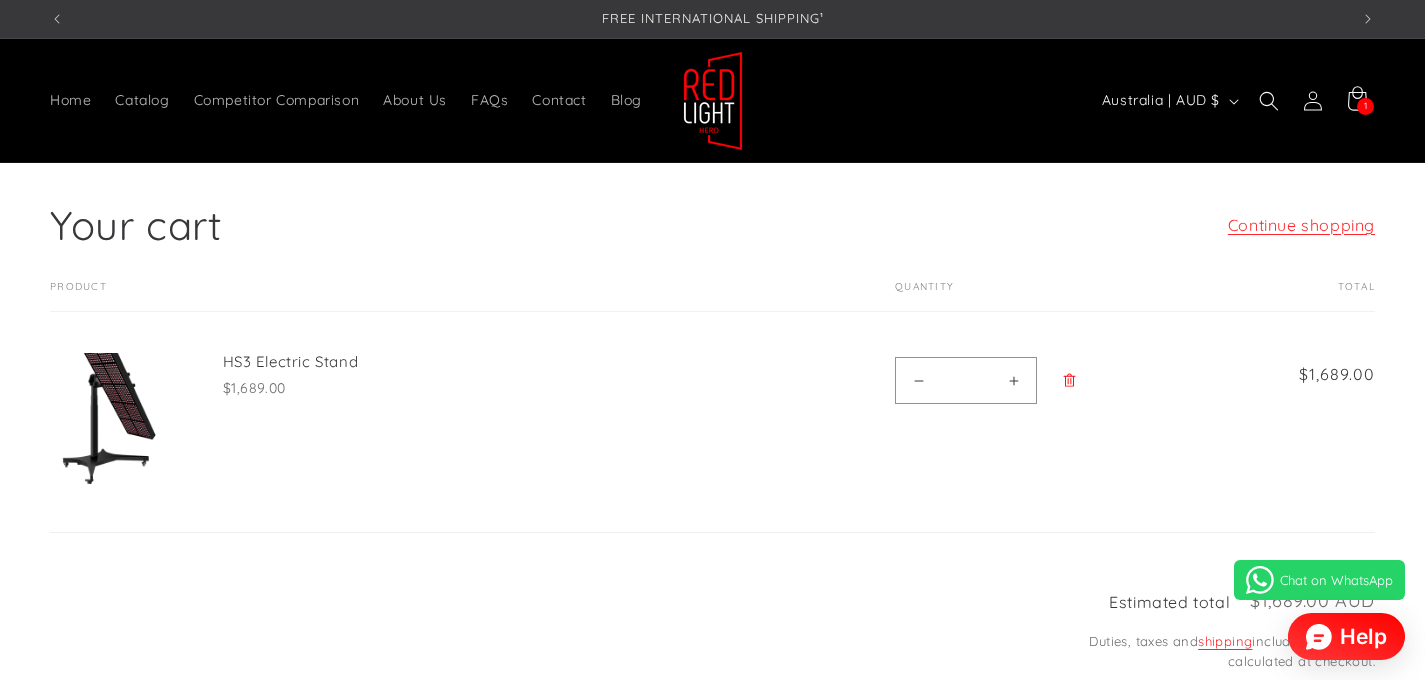 select on "**" 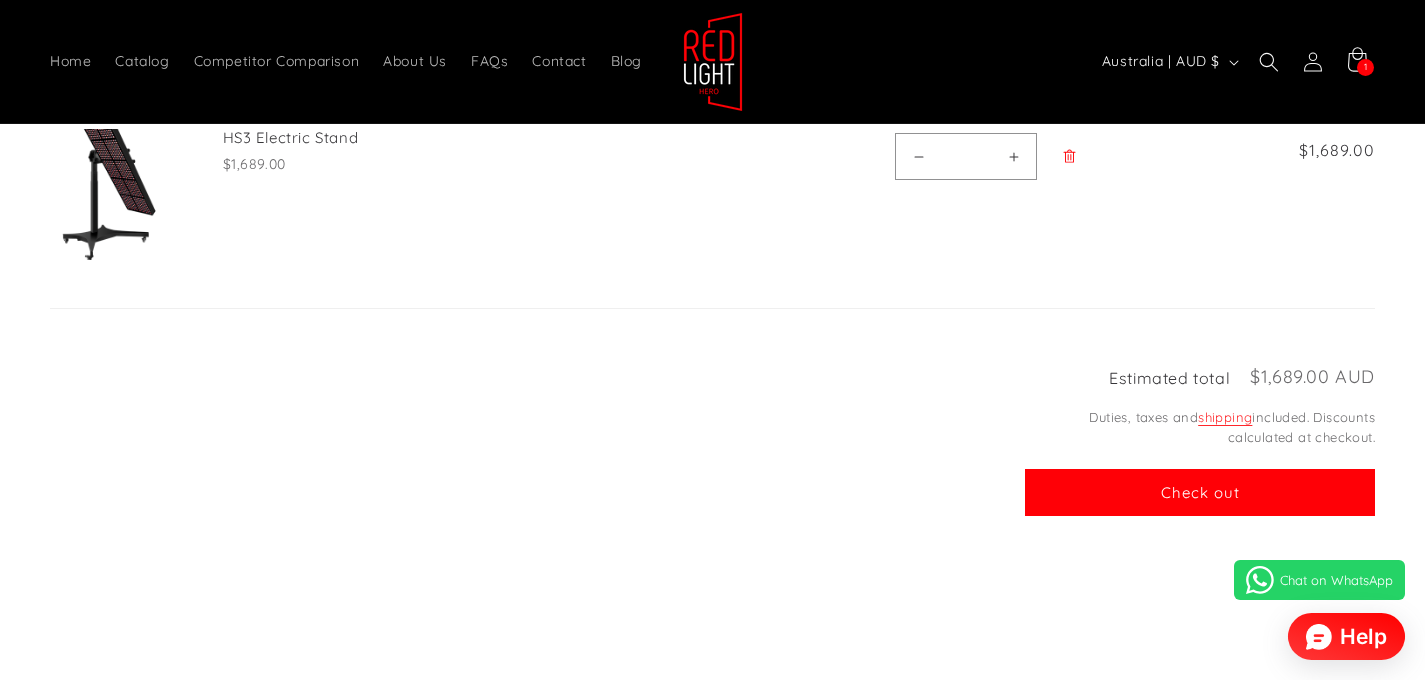 scroll, scrollTop: 232, scrollLeft: 0, axis: vertical 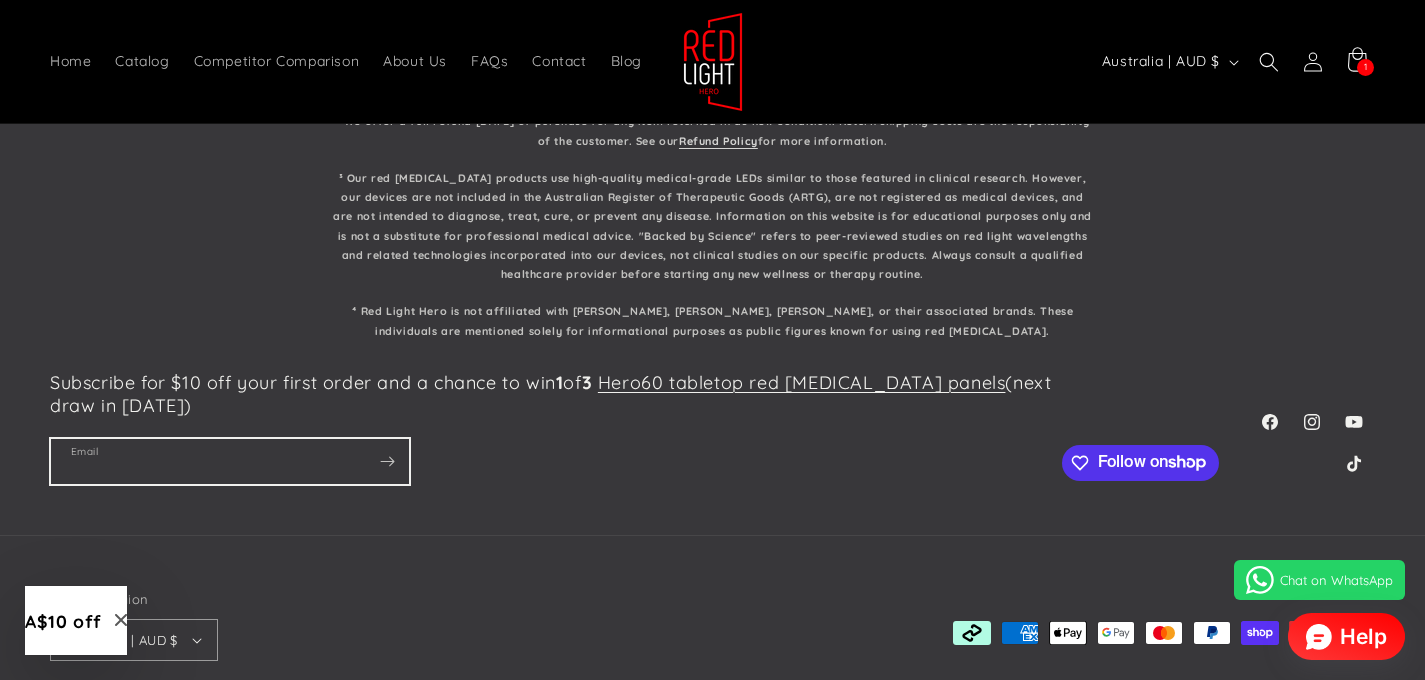 click on "Email" at bounding box center [230, 461] 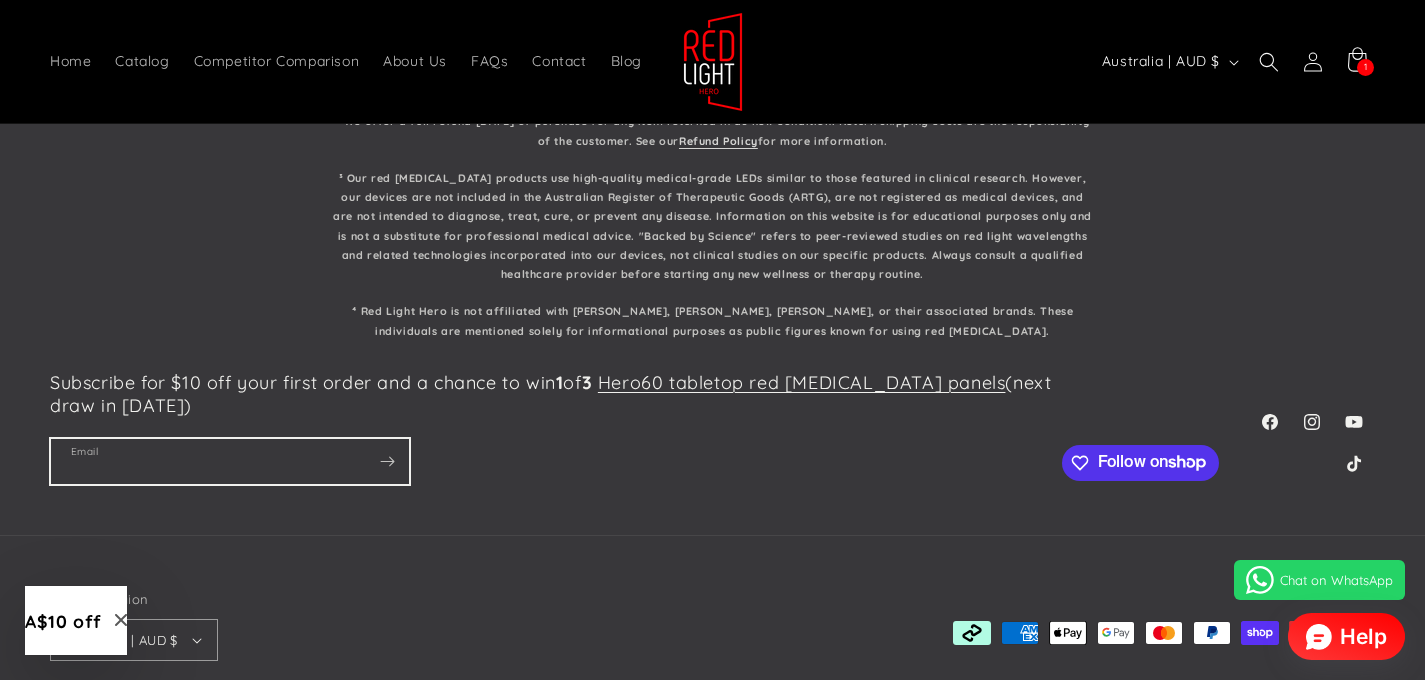 scroll, scrollTop: 0, scrollLeft: 0, axis: both 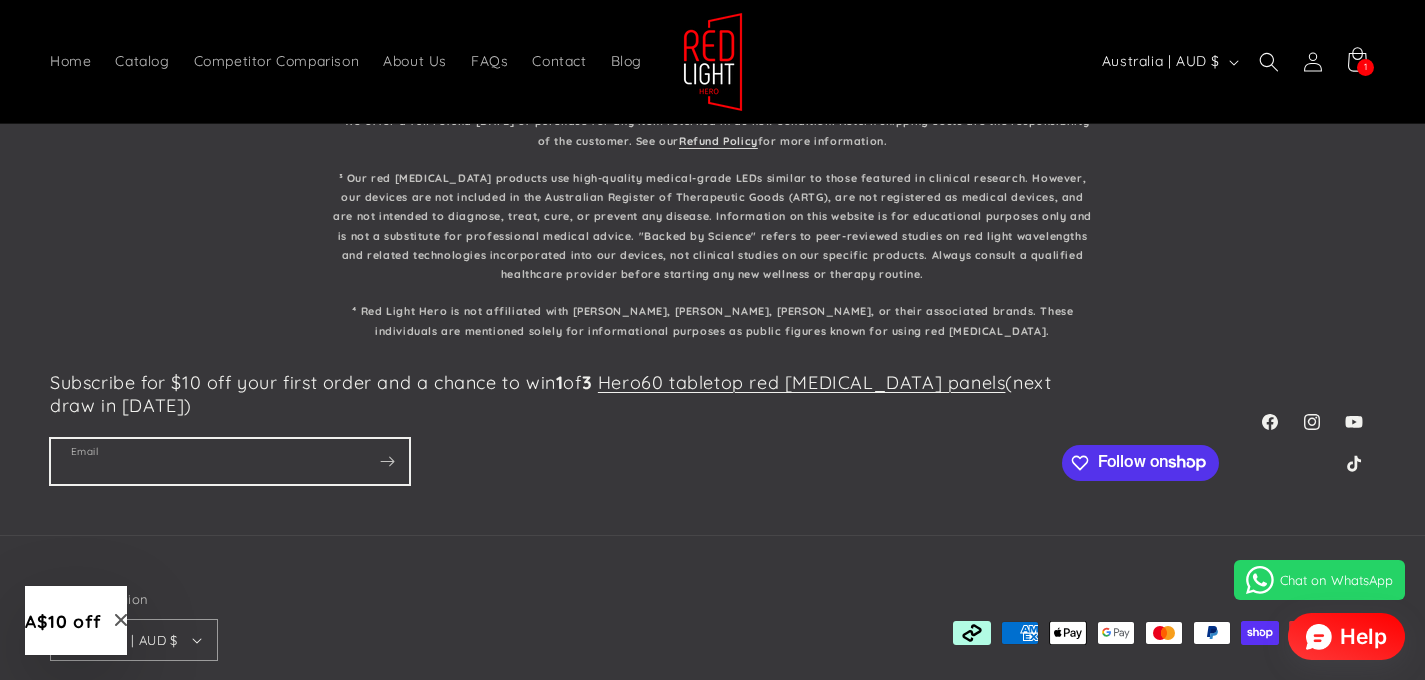 click on "Email" at bounding box center (230, 461) 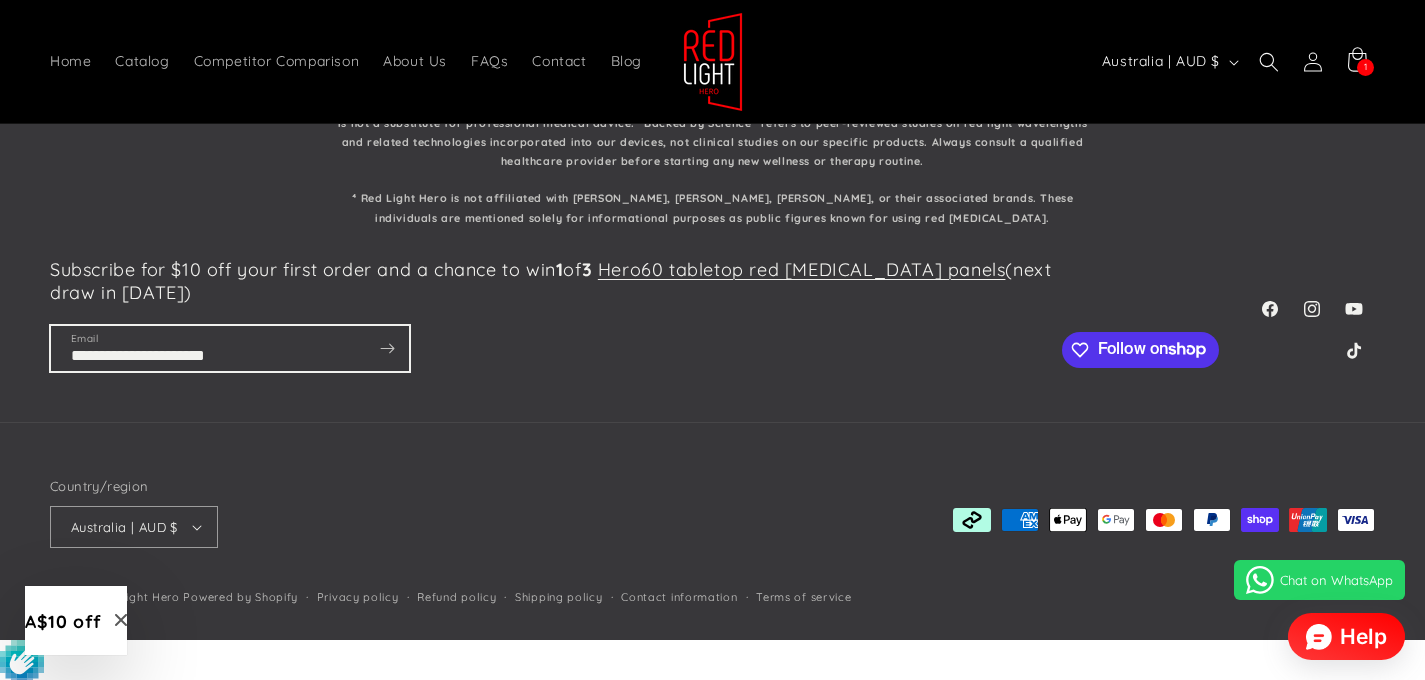 scroll, scrollTop: 1055, scrollLeft: 0, axis: vertical 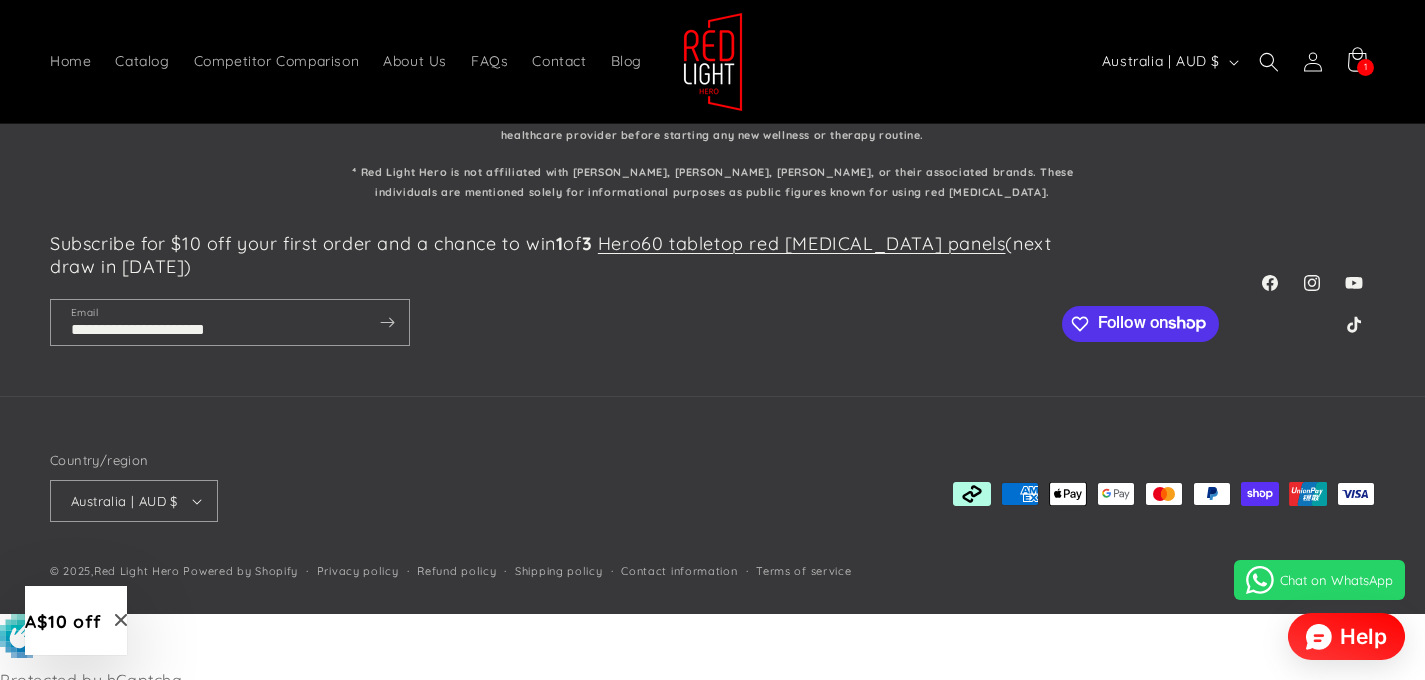 click on "A$10 off" at bounding box center [76, 620] 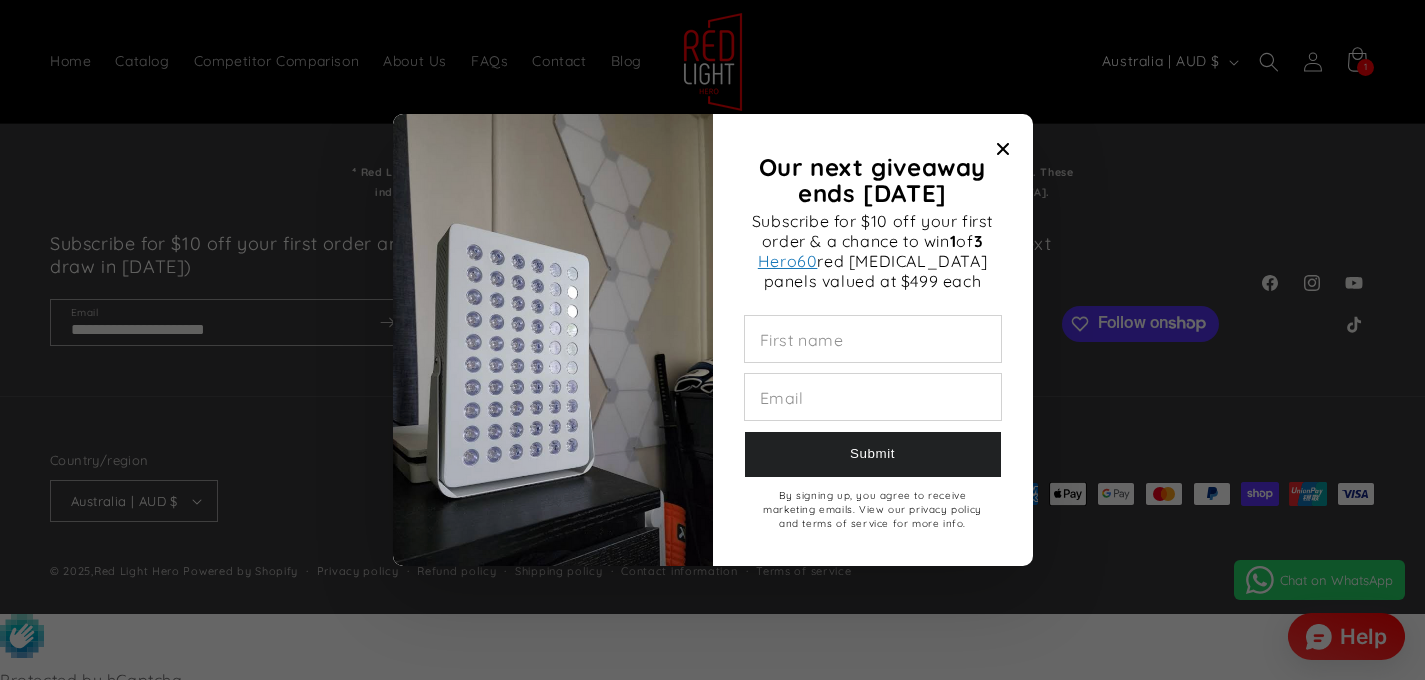 scroll, scrollTop: 0, scrollLeft: 0, axis: both 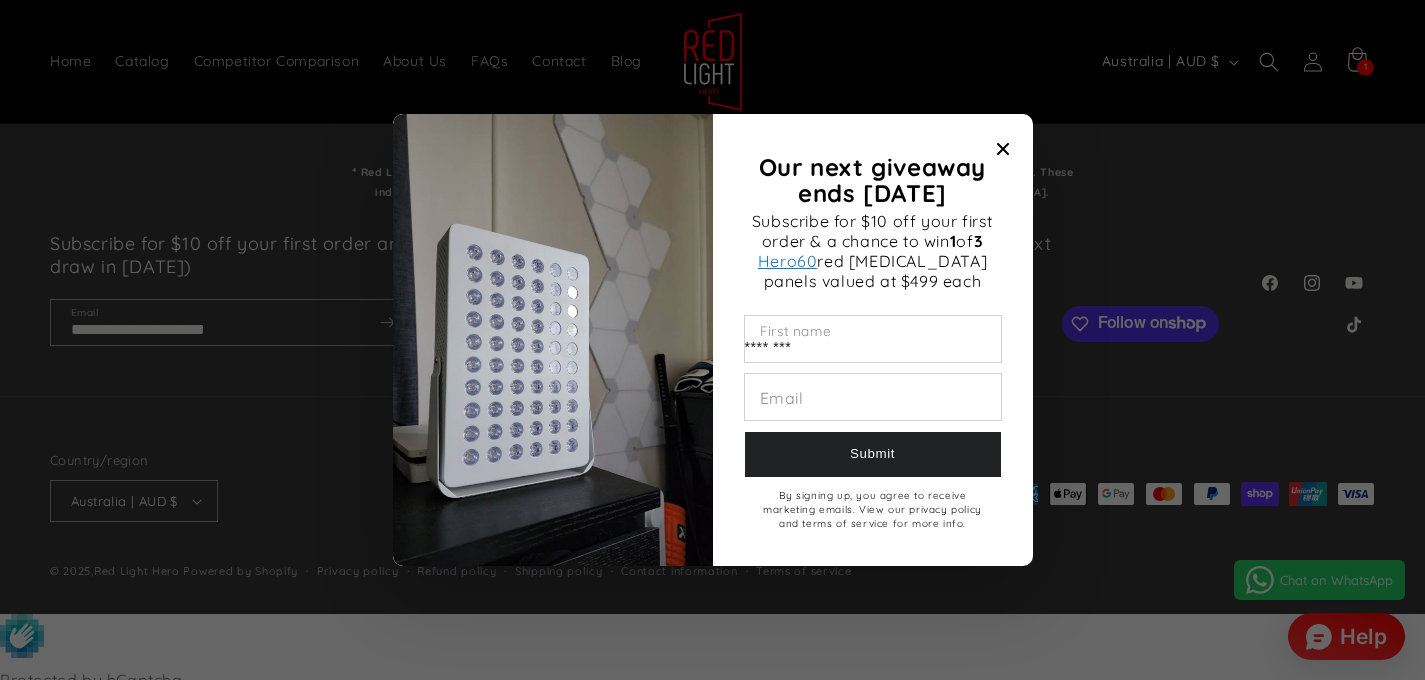type on "********" 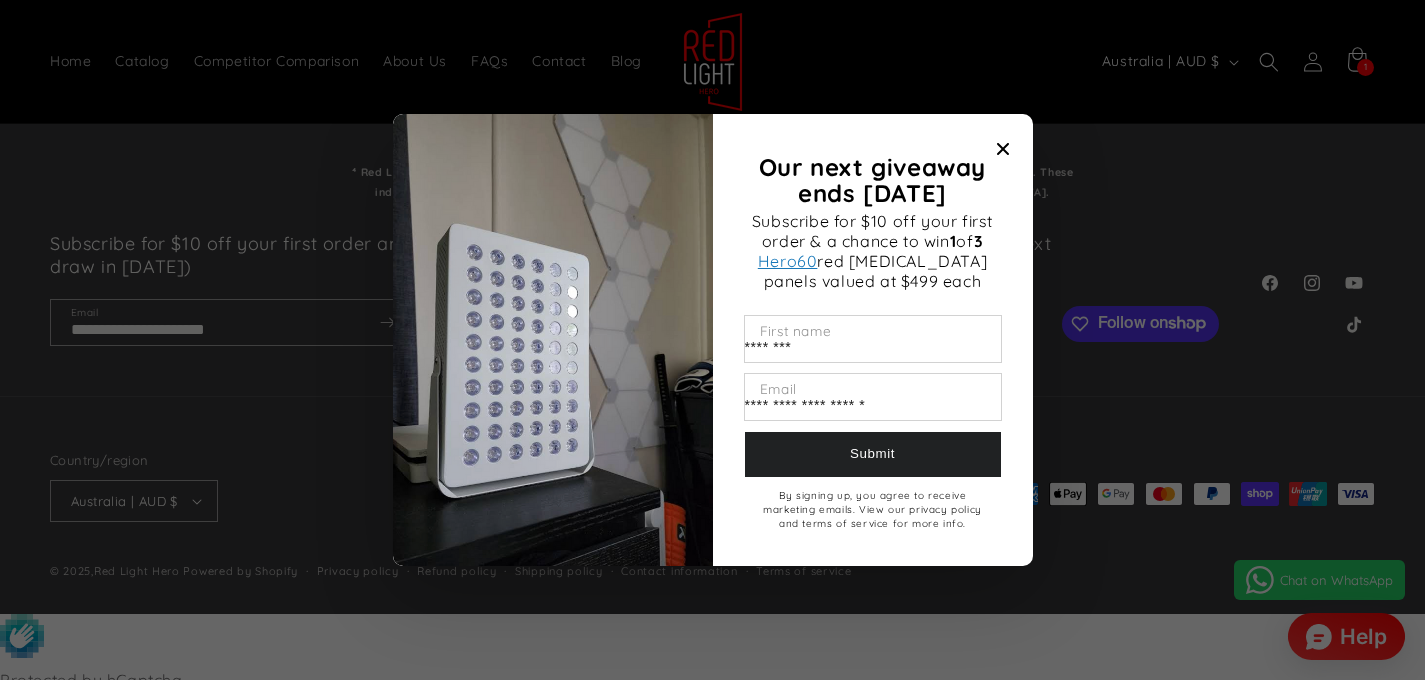 scroll, scrollTop: 0, scrollLeft: 1299, axis: horizontal 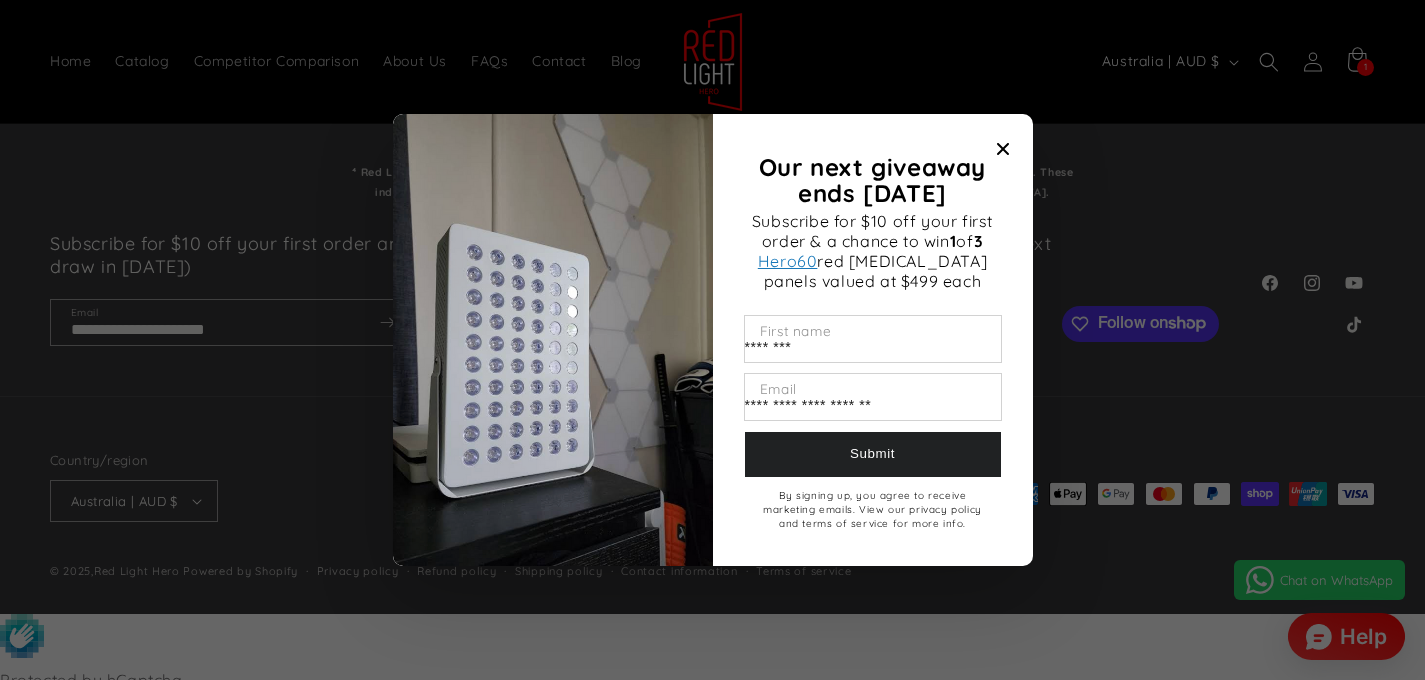 click on "**********" at bounding box center [873, 397] 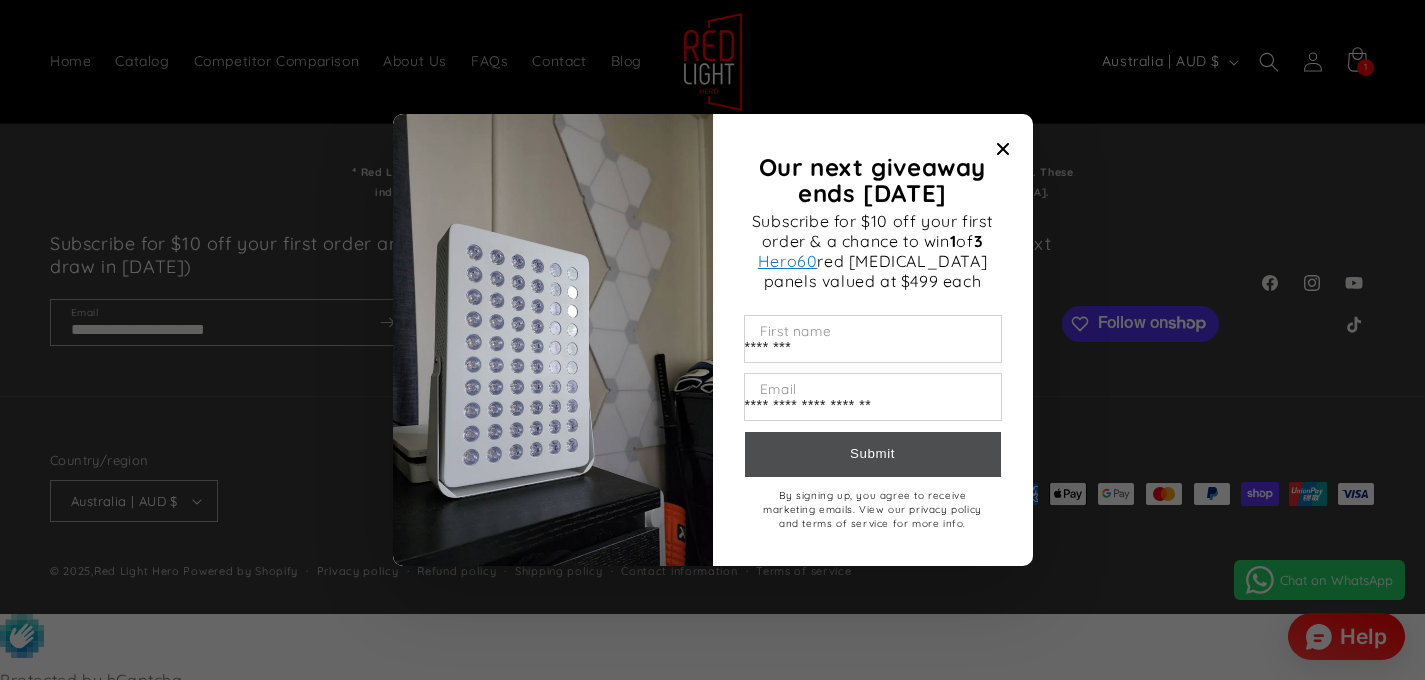 scroll, scrollTop: 0, scrollLeft: 1299, axis: horizontal 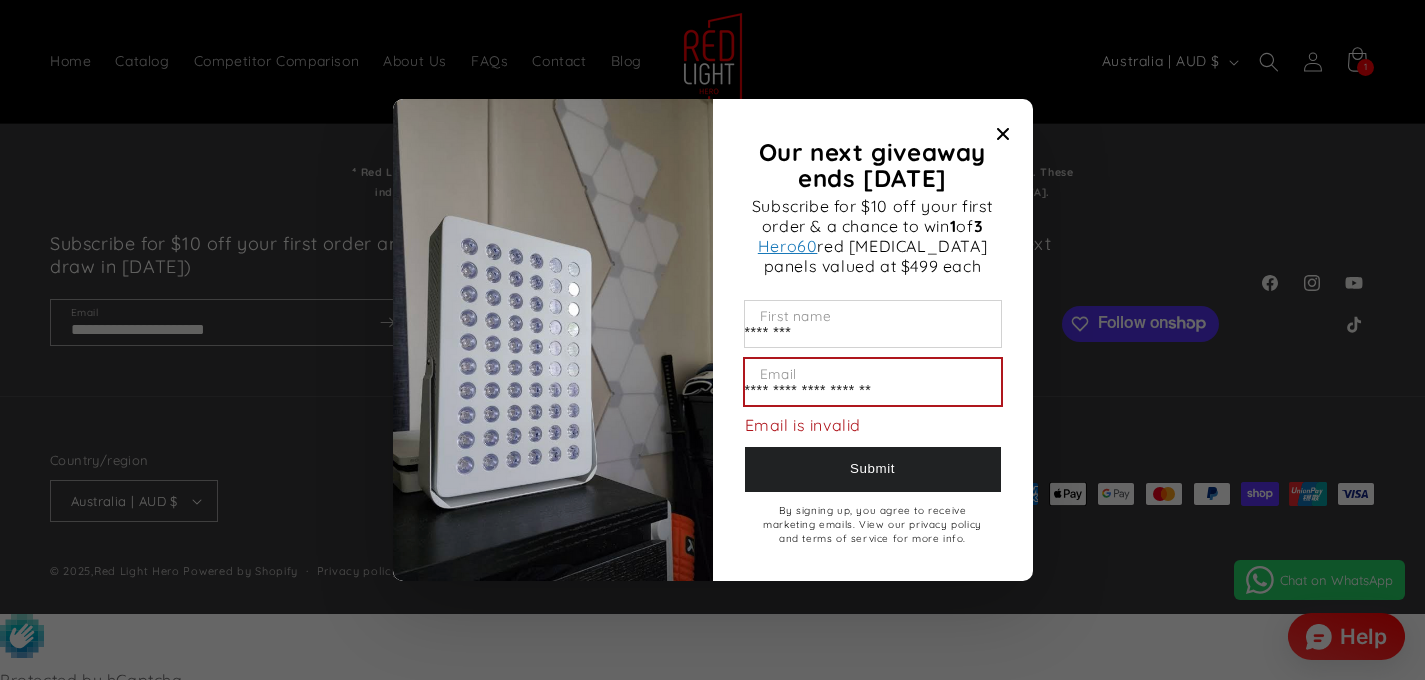 click on "**********" at bounding box center [873, 382] 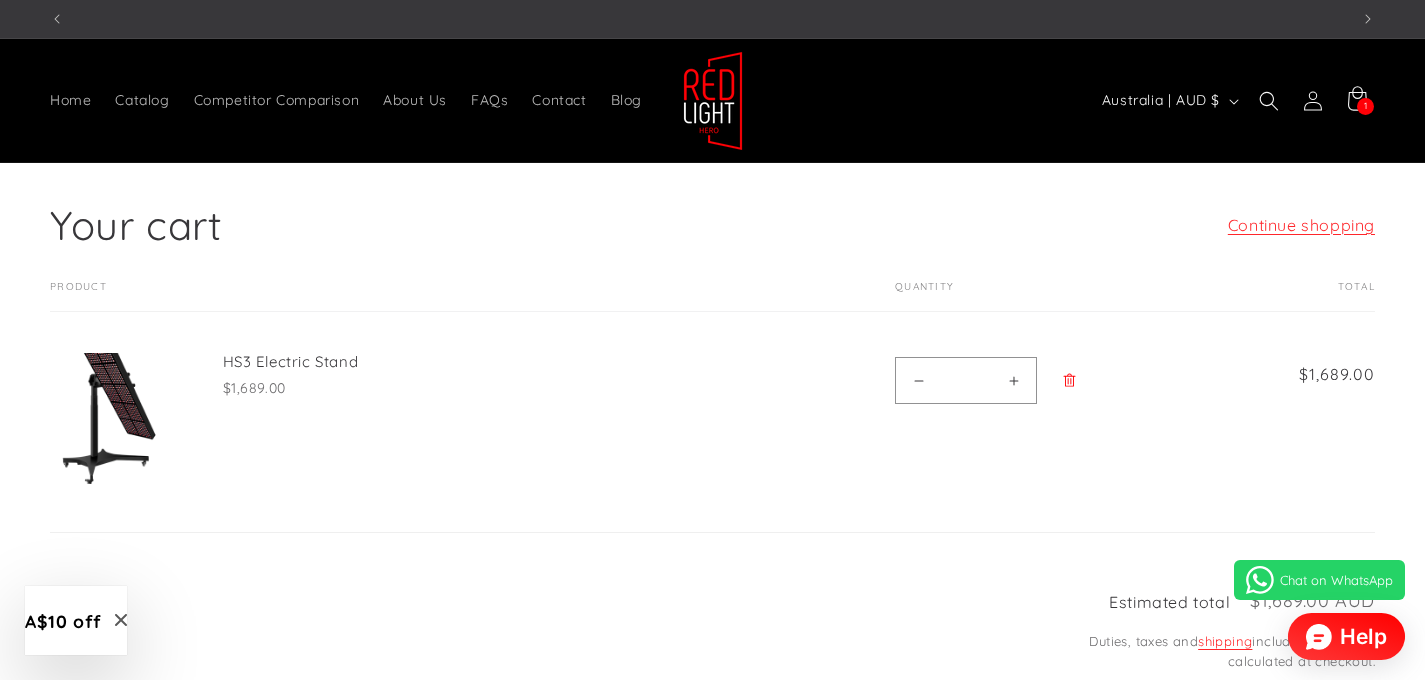scroll, scrollTop: 93, scrollLeft: 0, axis: vertical 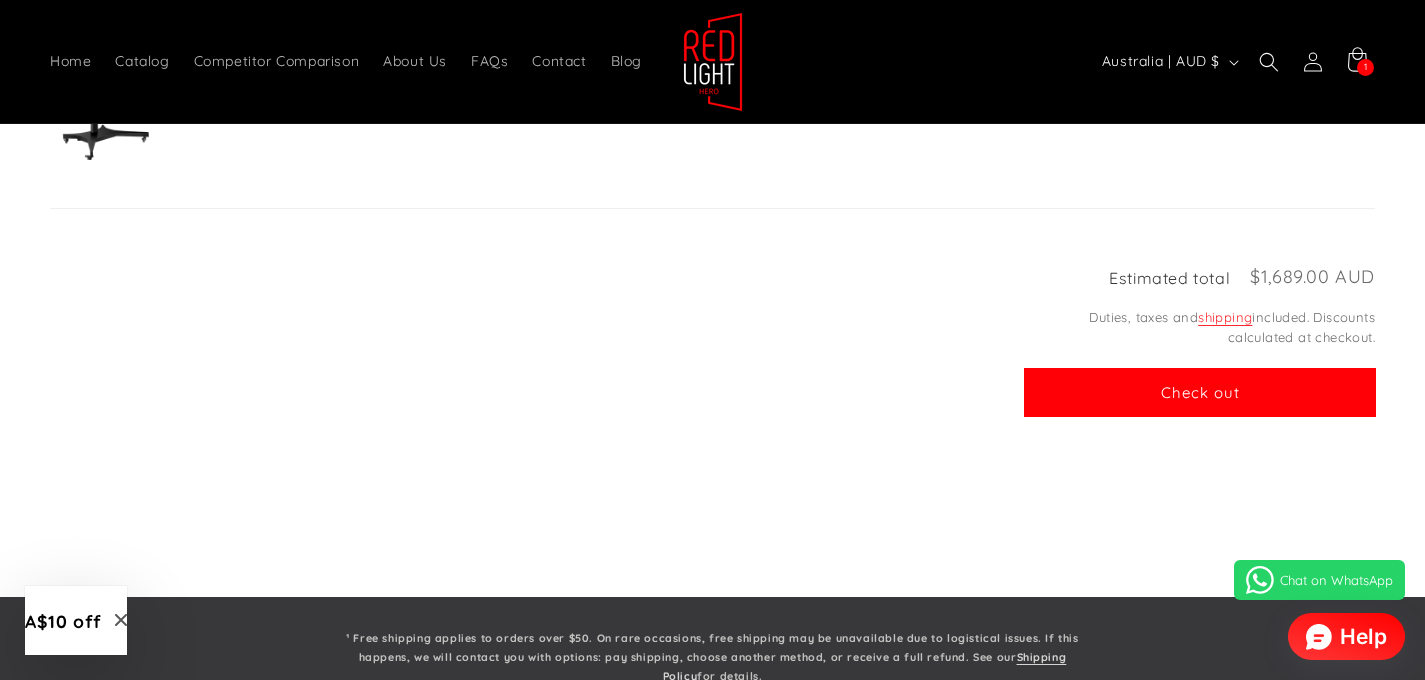 click on "Check out" at bounding box center [1200, 392] 